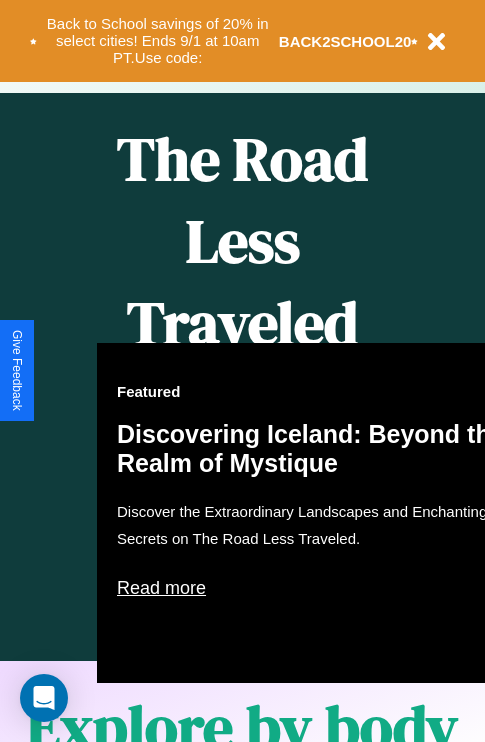 scroll, scrollTop: 1285, scrollLeft: 0, axis: vertical 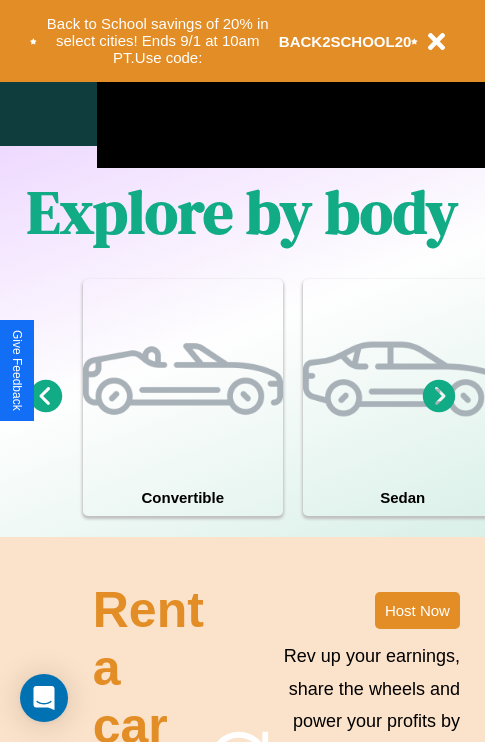 click 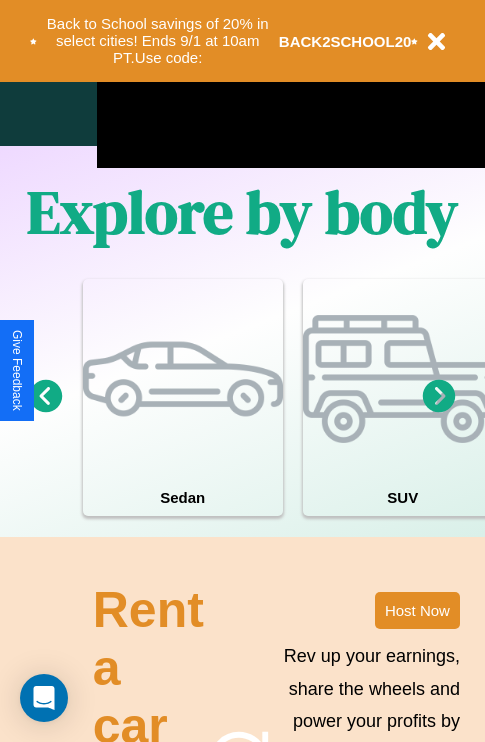 click 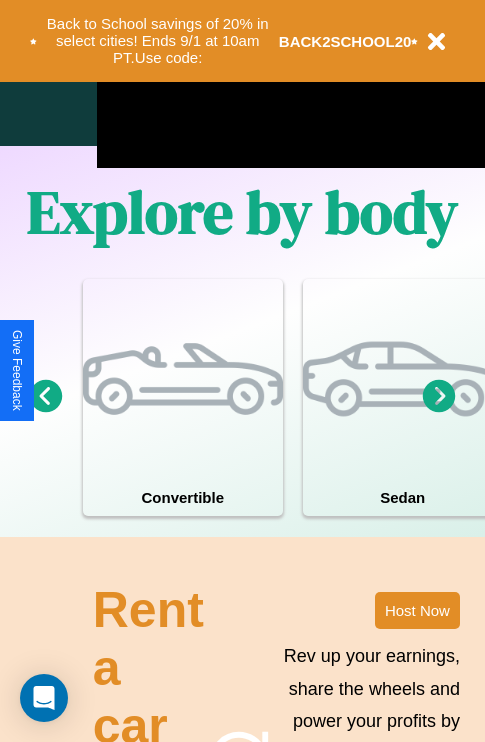click 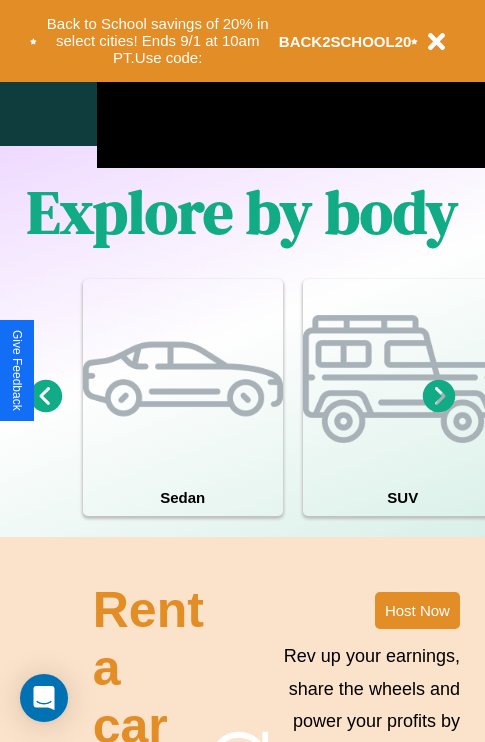 click 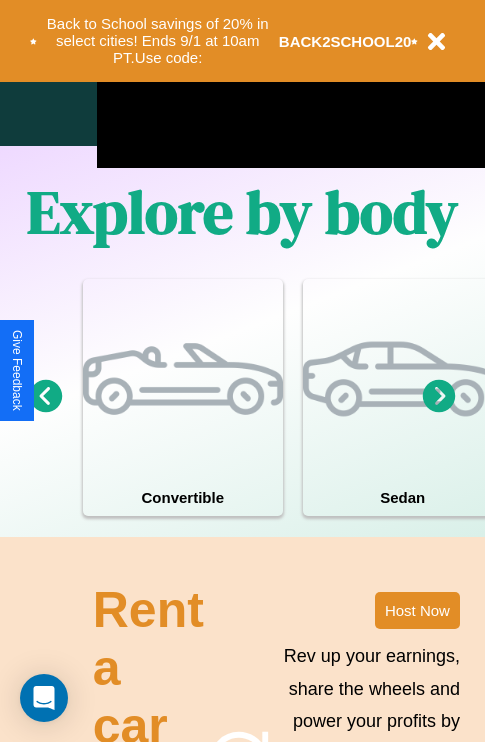 click 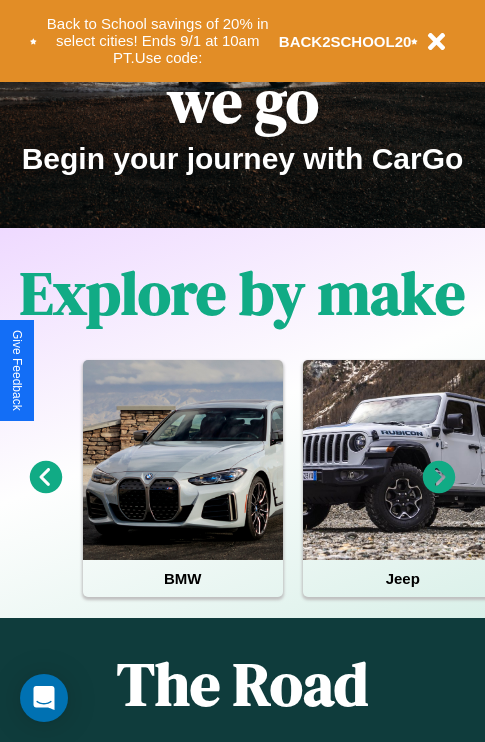 scroll, scrollTop: 0, scrollLeft: 0, axis: both 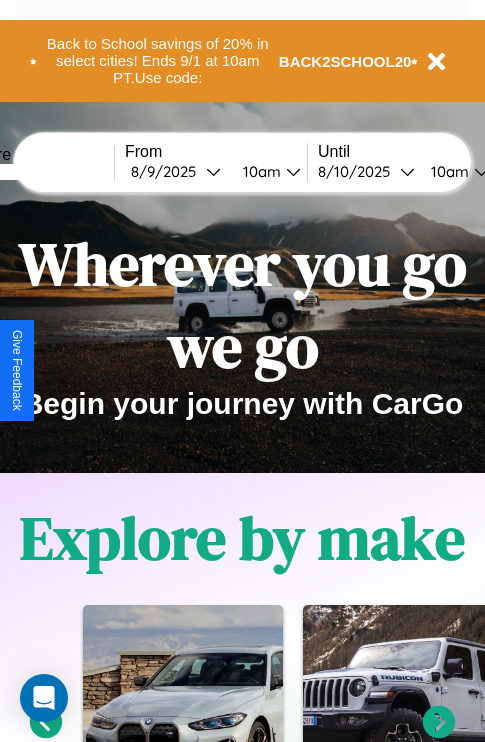 click at bounding box center [39, 172] 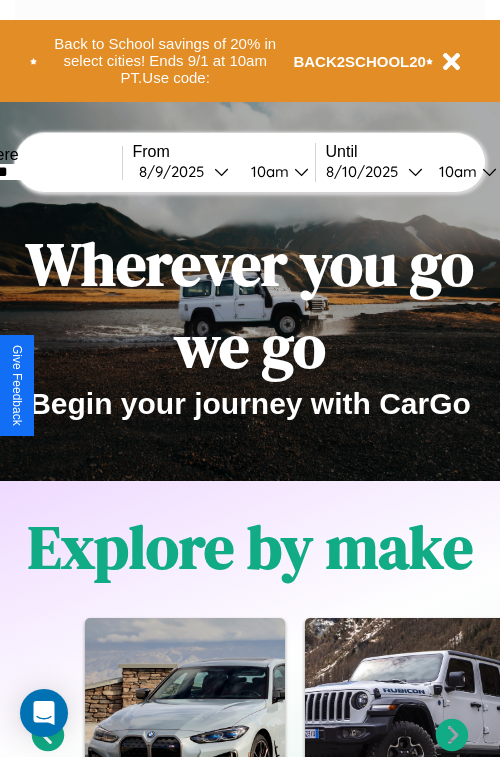 select on "*" 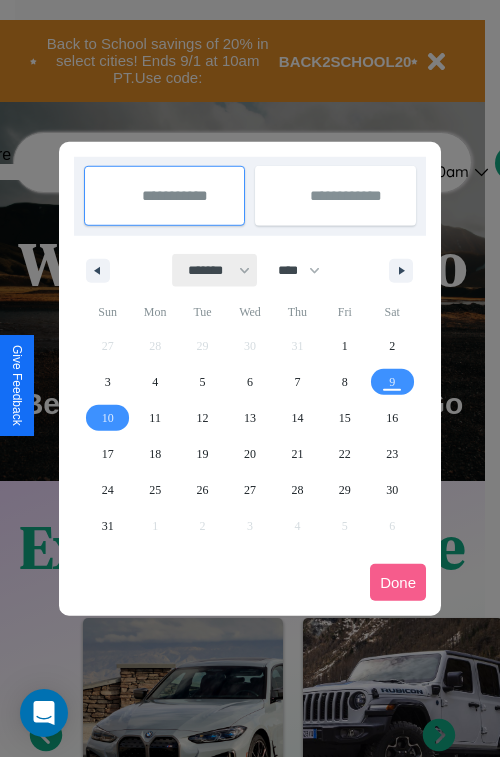 click on "******* ******** ***** ***** *** **** **** ****** ********* ******* ******** ********" at bounding box center [215, 270] 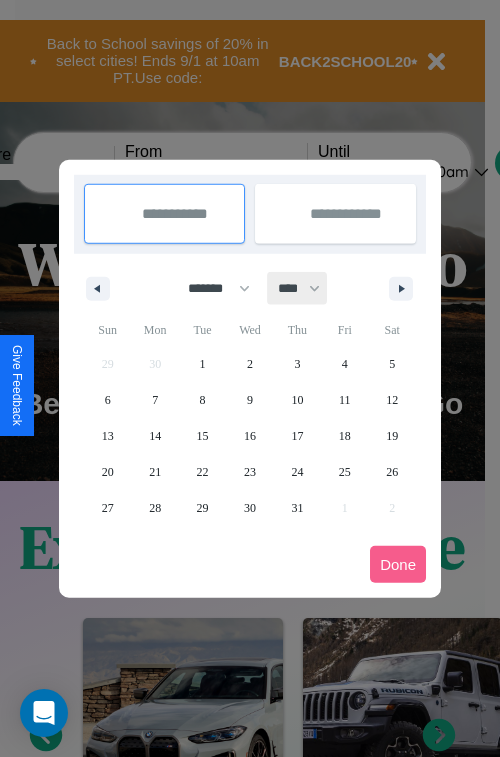 click on "**** **** **** **** **** **** **** **** **** **** **** **** **** **** **** **** **** **** **** **** **** **** **** **** **** **** **** **** **** **** **** **** **** **** **** **** **** **** **** **** **** **** **** **** **** **** **** **** **** **** **** **** **** **** **** **** **** **** **** **** **** **** **** **** **** **** **** **** **** **** **** **** **** **** **** **** **** **** **** **** **** **** **** **** **** **** **** **** **** **** **** **** **** **** **** **** **** **** **** **** **** **** **** **** **** **** **** **** **** **** **** **** **** **** **** **** **** **** **** **** ****" at bounding box center (298, 288) 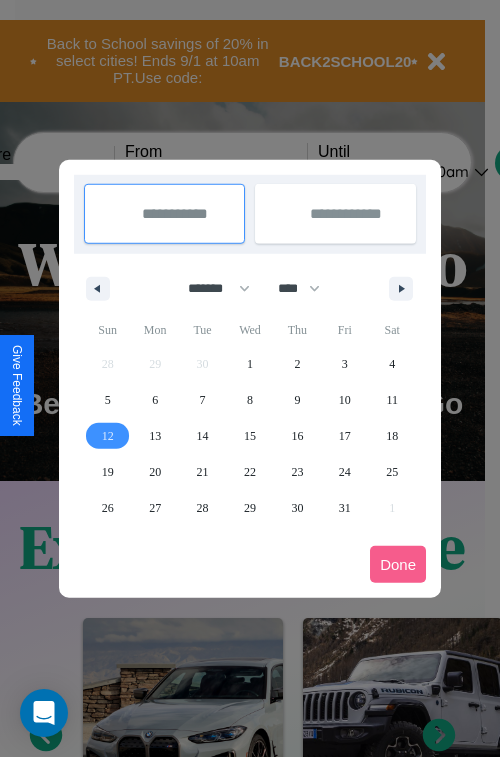 click on "12" at bounding box center (108, 436) 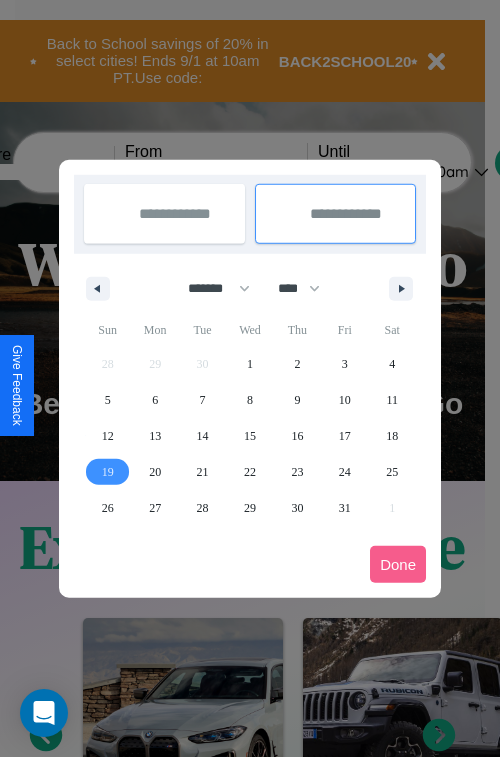 click on "19" at bounding box center [108, 472] 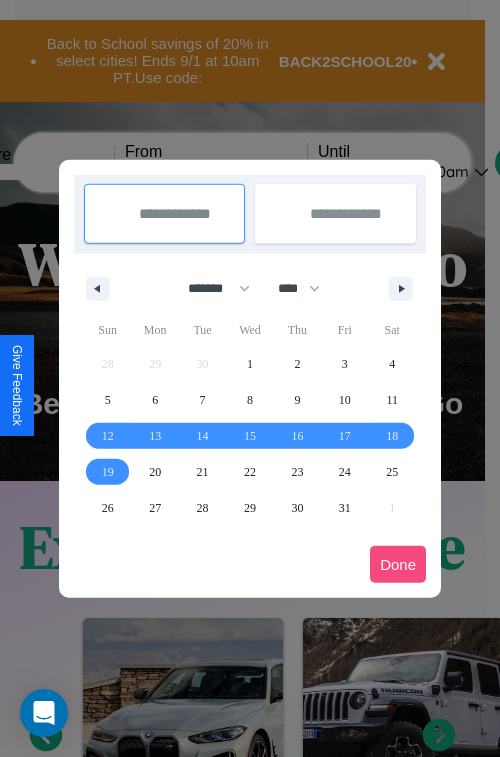click on "Done" at bounding box center (398, 564) 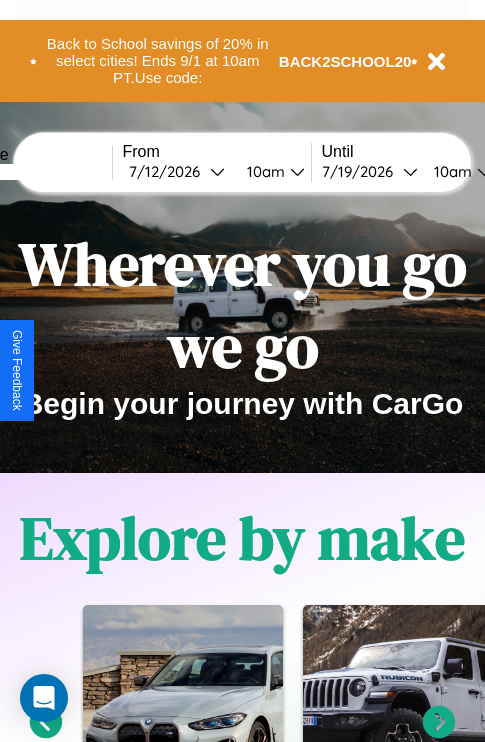scroll, scrollTop: 0, scrollLeft: 74, axis: horizontal 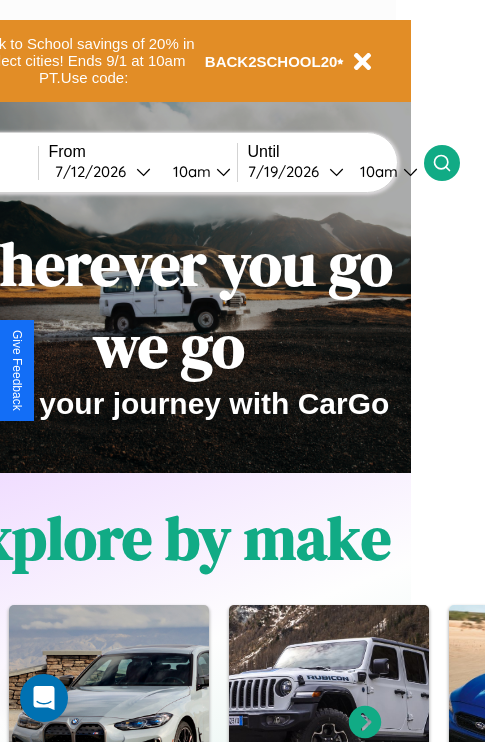 click 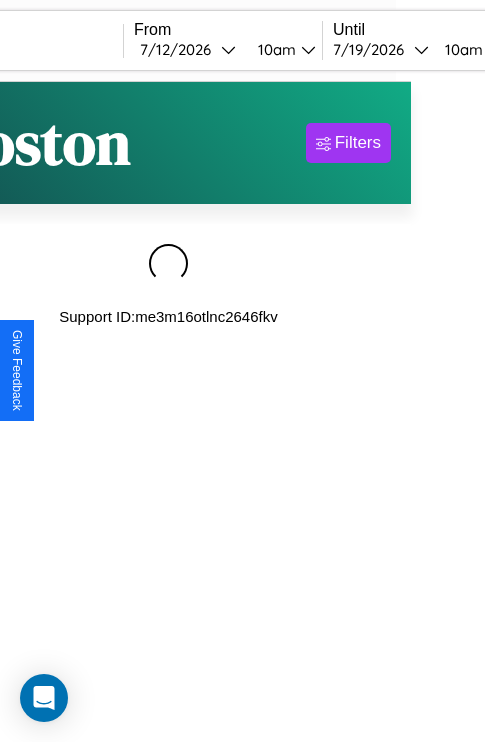 scroll, scrollTop: 0, scrollLeft: 0, axis: both 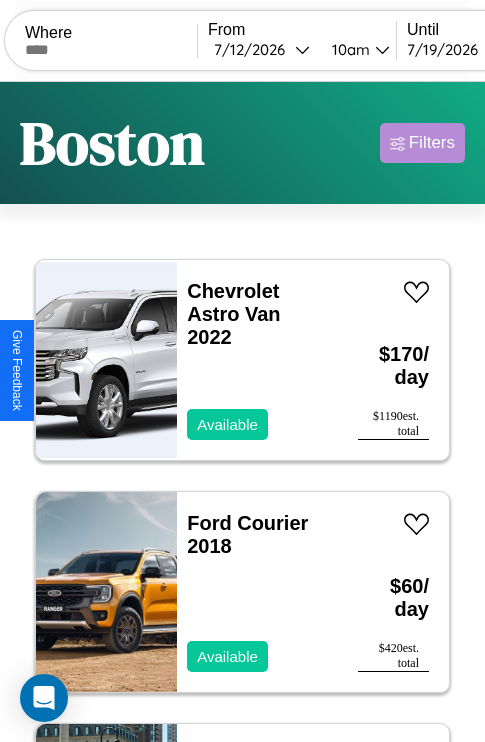 click on "Filters" at bounding box center (432, 143) 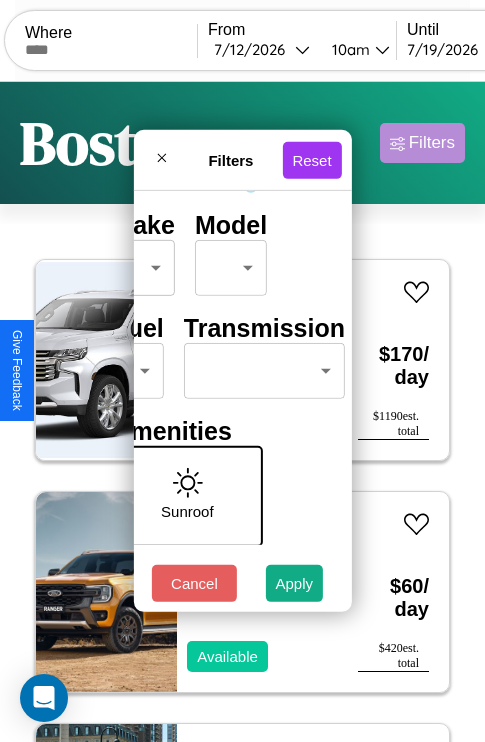 scroll, scrollTop: 162, scrollLeft: 63, axis: both 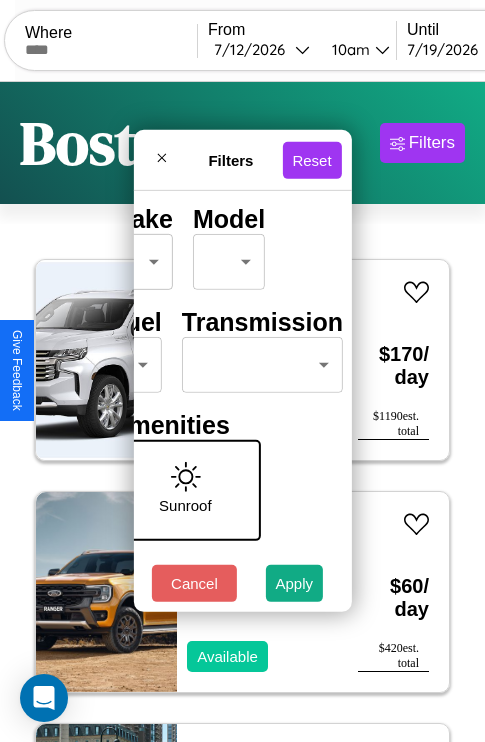 click on "CarGo Where From [DATE] / [DATE] / [YEAR] [TIME] Until [DATE] / [DATE] / [YEAR] [TIME] Become a Host Login Sign Up [CITY] Filters 54 cars in this area These cars can be picked up in this city. Chevrolet Astro Van 2022 Available $ 170 / day $ 1190 est. total Ford Courier 2018 Available $ 60 / day $ 420 est. total Toyota Supra 2016 Available $ 150 / day $ 1050 est. total Lexus LFA 2016 Unavailable $ 120 / day $ 840 est. total Lincoln Corsair 2014 Unavailable $ 50 / day $ 350 est. total Ferrari FF 2020 Available $ 120 / day $ 840 est. total Volvo WHL 2019 Available $ 40 / day $ 280 est. total Lincoln MKZ 2018 Available $ 30 / day $ 210 est. total Volvo V60 2020 Available $ 60 / day $ 420 est. total Dodge DIPLOMAT 2019 Available $ 50 / day $ 350 est. total Nissan Sentra 2020 Unavailable $ 180 / day $ 1260 est. total Honda Montessa Cota 4RT 2023 Available $ 120 / day $ 840 est. total Ferrari 488 Pista 2018 Available $ 80 / day $ 560 est. total Jeep Comanche" at bounding box center [242, 412] 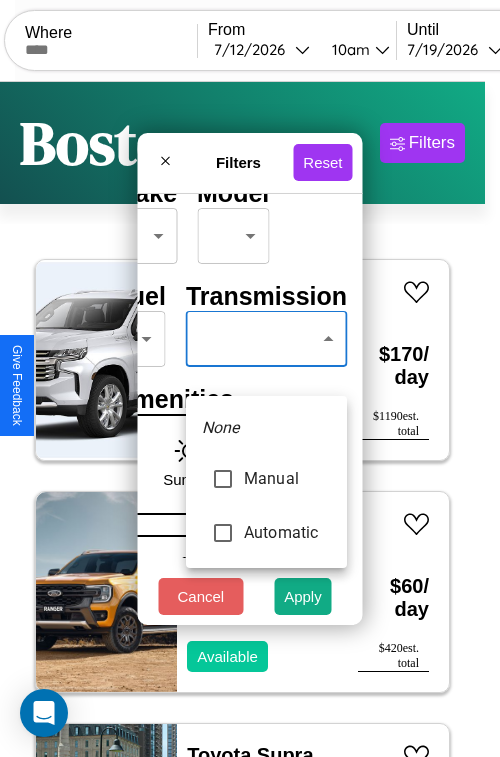 type on "*********" 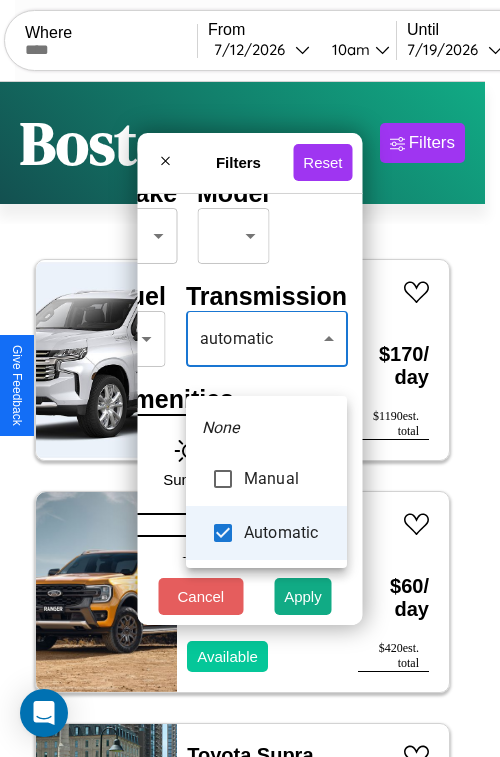 click at bounding box center [250, 378] 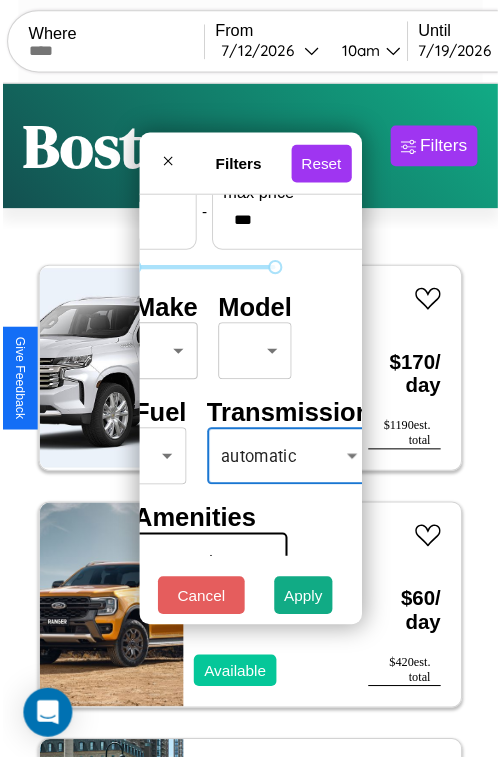scroll, scrollTop: 59, scrollLeft: 40, axis: both 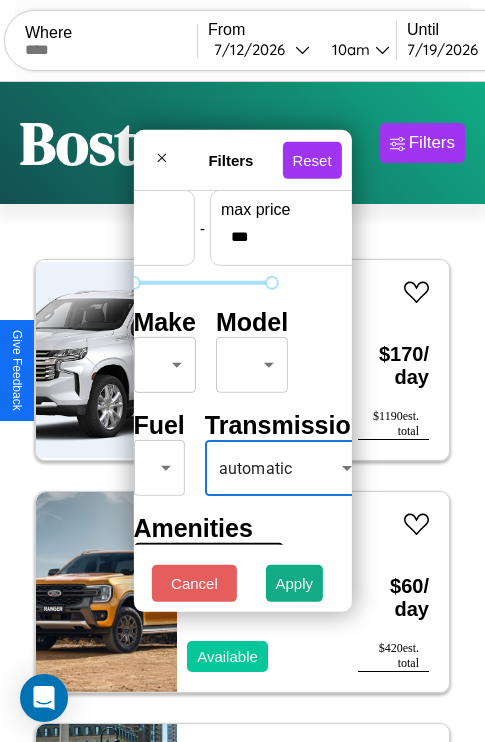 click on "CarGo Where From [DATE] / [DATE] / [YEAR] [TIME] Until [DATE] / [DATE] / [YEAR] [TIME] Become a Host Login Sign Up [CITY] Filters 54 cars in this area These cars can be picked up in this city. Chevrolet Astro Van 2022 Available $ 170 / day $ 1190 est. total Ford Courier 2018 Available $ 60 / day $ 420 est. total Toyota Supra 2016 Available $ 150 / day $ 1050 est. total Lexus LFA 2016 Unavailable $ 120 / day $ 840 est. total Lincoln Corsair 2014 Unavailable $ 50 / day $ 350 est. total Ferrari FF 2020 Available $ 120 / day $ 840 est. total Volvo WHL 2019 Available $ 40 / day $ 280 est. total Lincoln MKZ 2018 Available $ 30 / day $ 210 est. total Volvo V60 2020 Available $ 60 / day $ 420 est. total Dodge DIPLOMAT 2019 Available $ 50 / day $ 350 est. total Nissan Sentra 2020 Unavailable $ 180 / day $ 1260 est. total Honda Montessa Cota 4RT 2023 Available $ 120 / day $ 840 est. total Ferrari 488 Pista 2018 Available $ 80 / day $ 560 est. total Jeep Comanche" at bounding box center [242, 412] 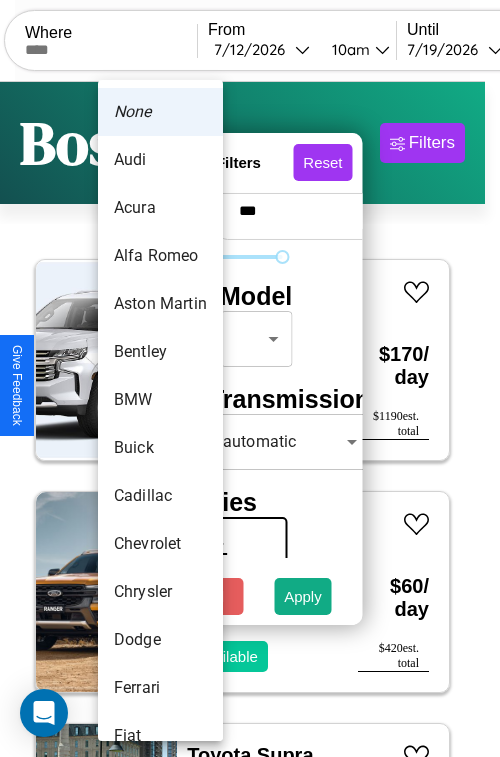 scroll, scrollTop: 134, scrollLeft: 0, axis: vertical 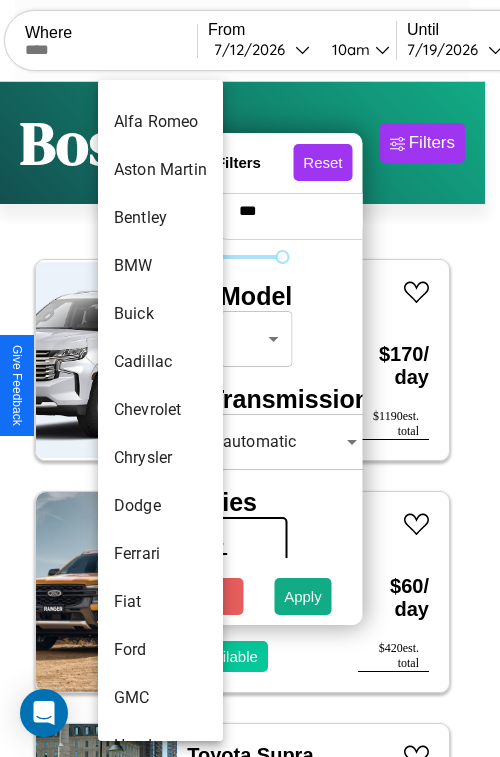 click on "Chevrolet" at bounding box center [160, 410] 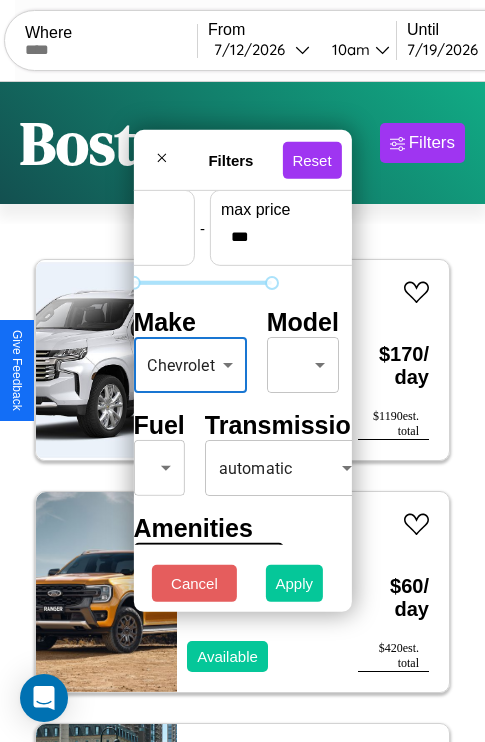 click on "Apply" at bounding box center [295, 583] 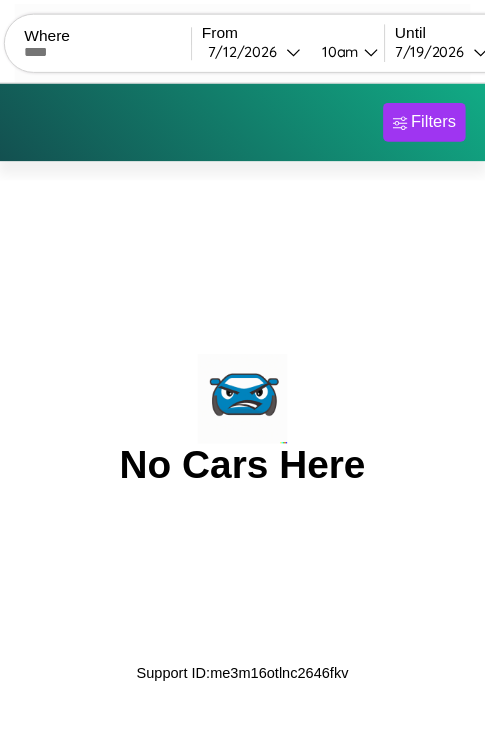 scroll, scrollTop: 0, scrollLeft: 0, axis: both 